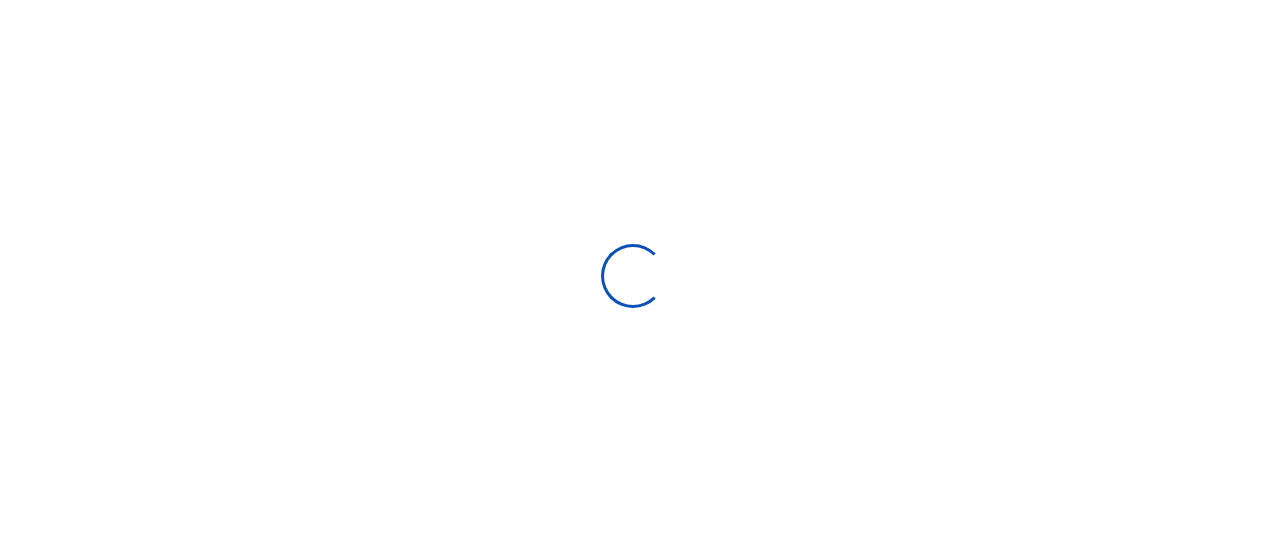 scroll, scrollTop: 0, scrollLeft: 0, axis: both 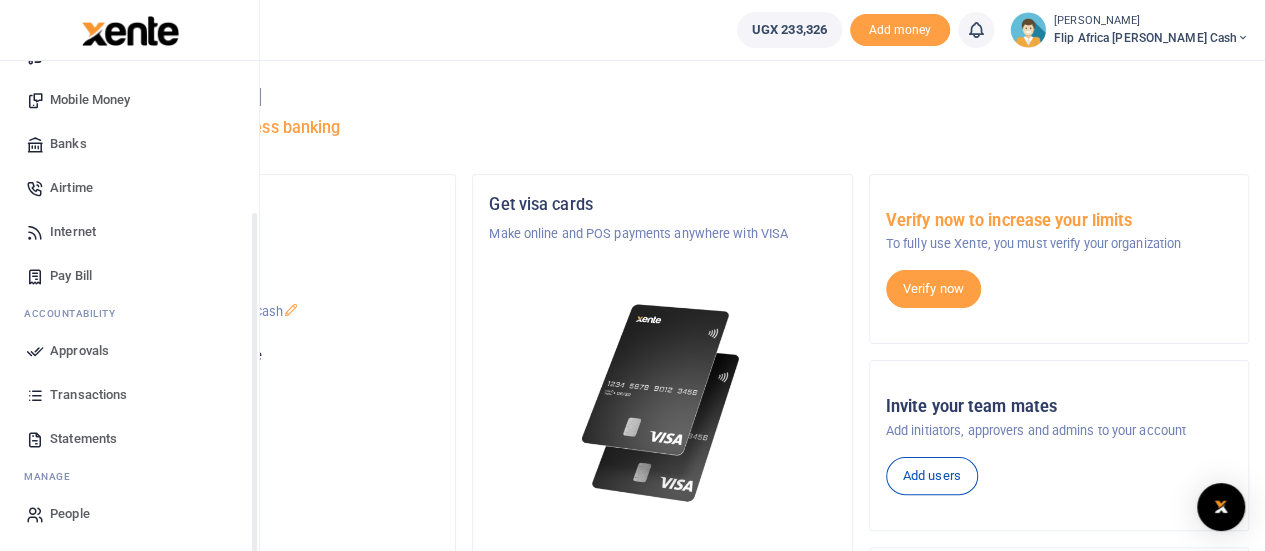 click on "Transactions" at bounding box center (88, 395) 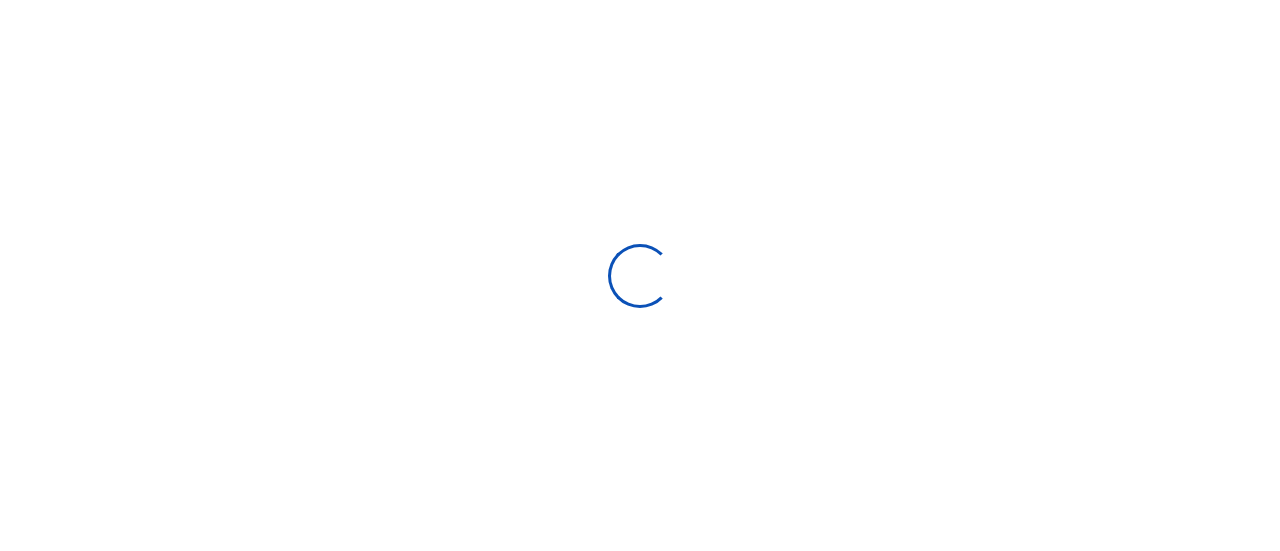 select 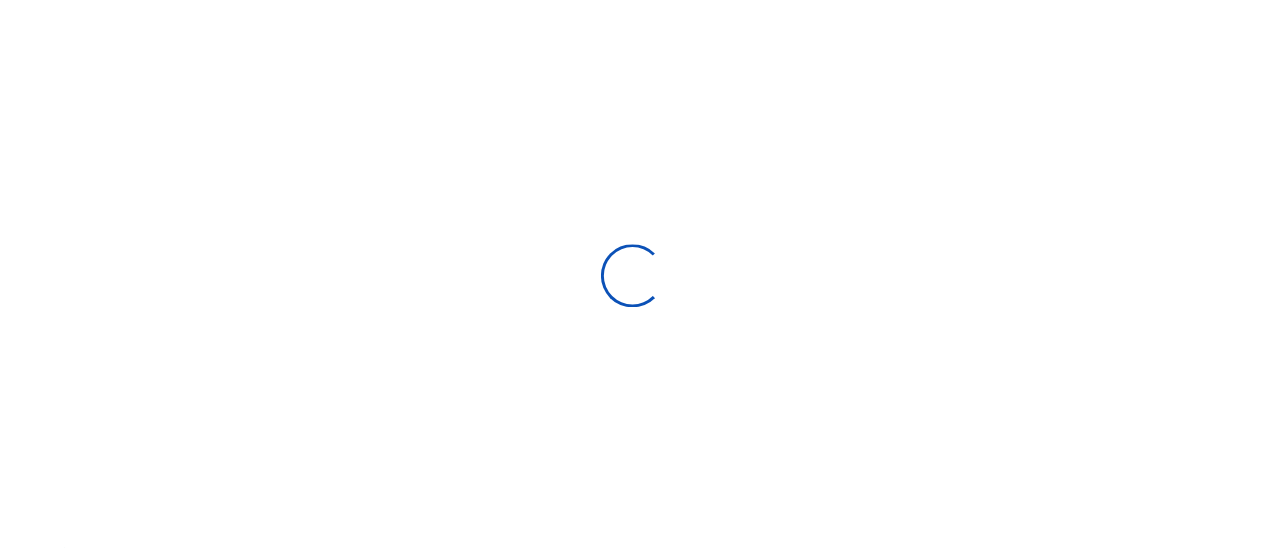 scroll, scrollTop: 0, scrollLeft: 0, axis: both 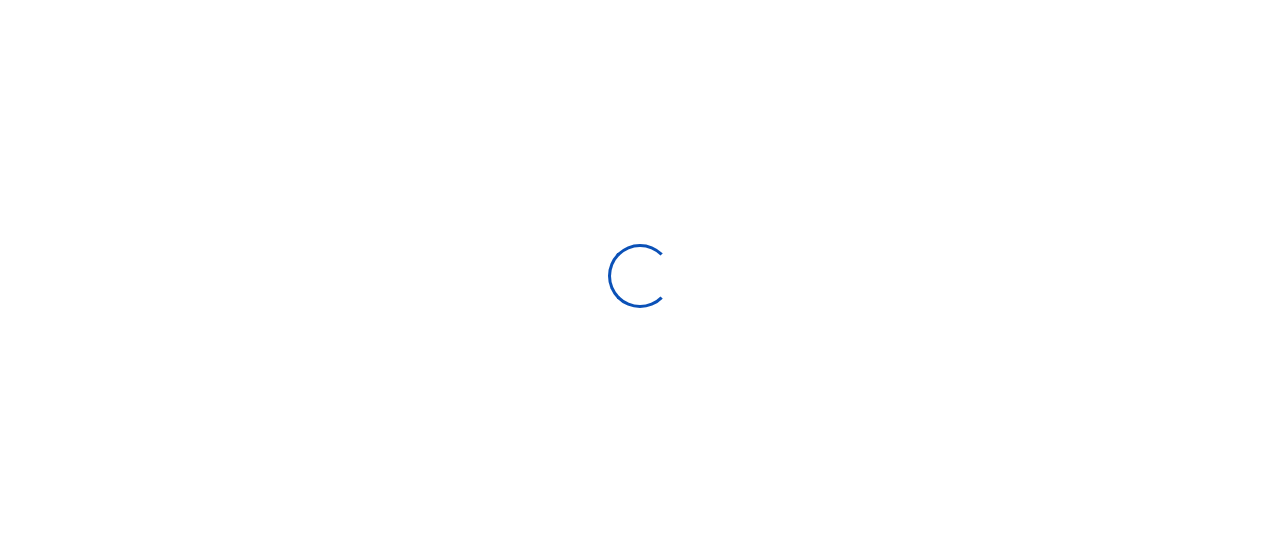 type on "[DATE] - [DATE]" 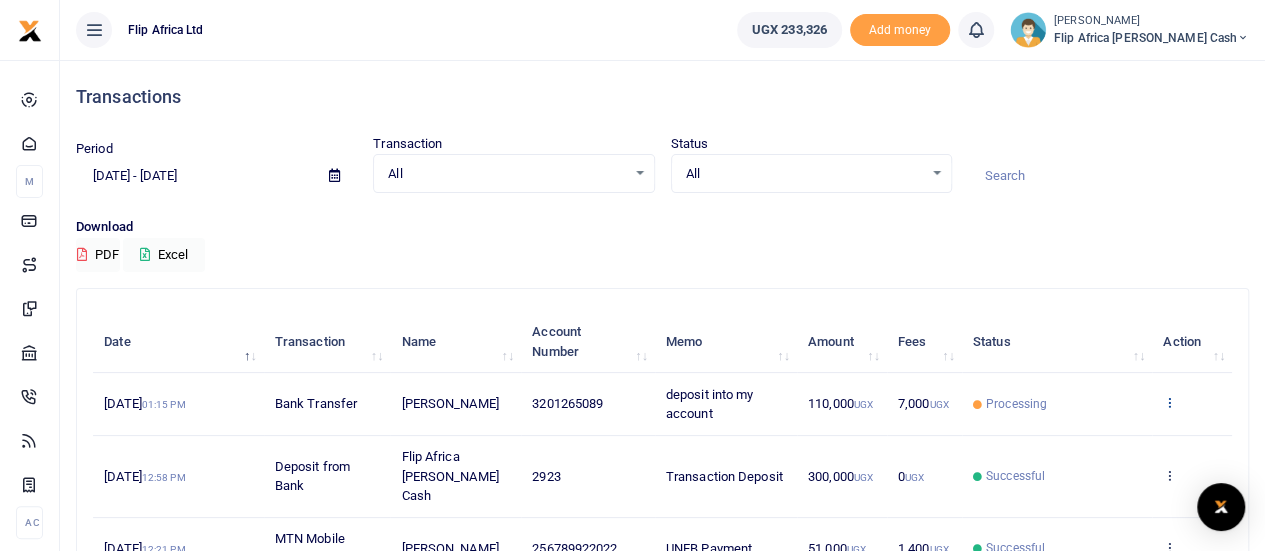 click at bounding box center (1169, 402) 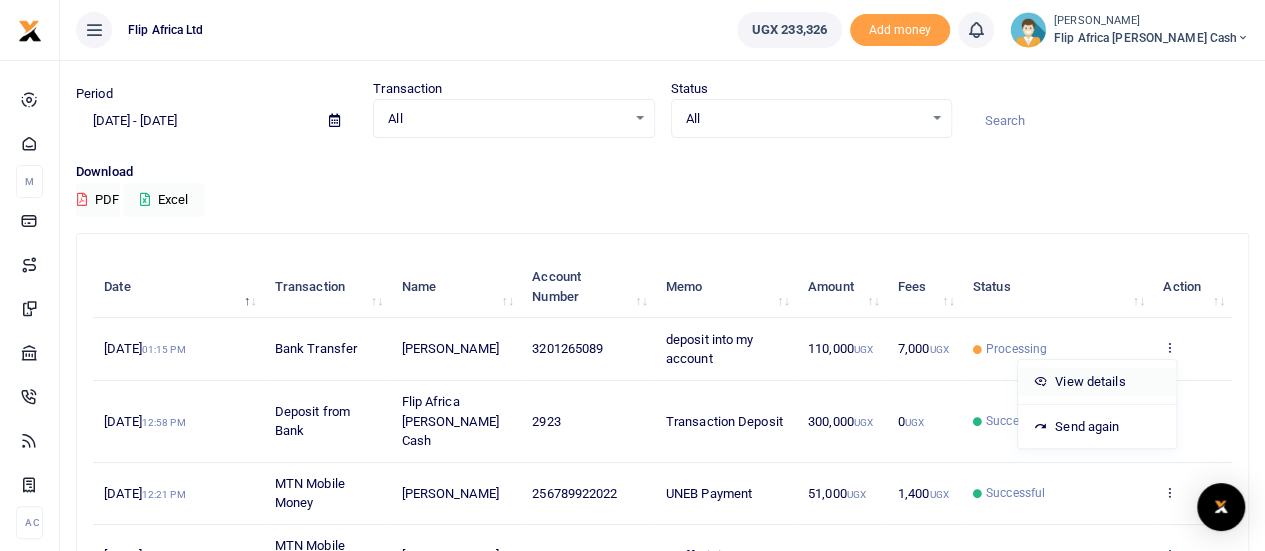 scroll, scrollTop: 67, scrollLeft: 0, axis: vertical 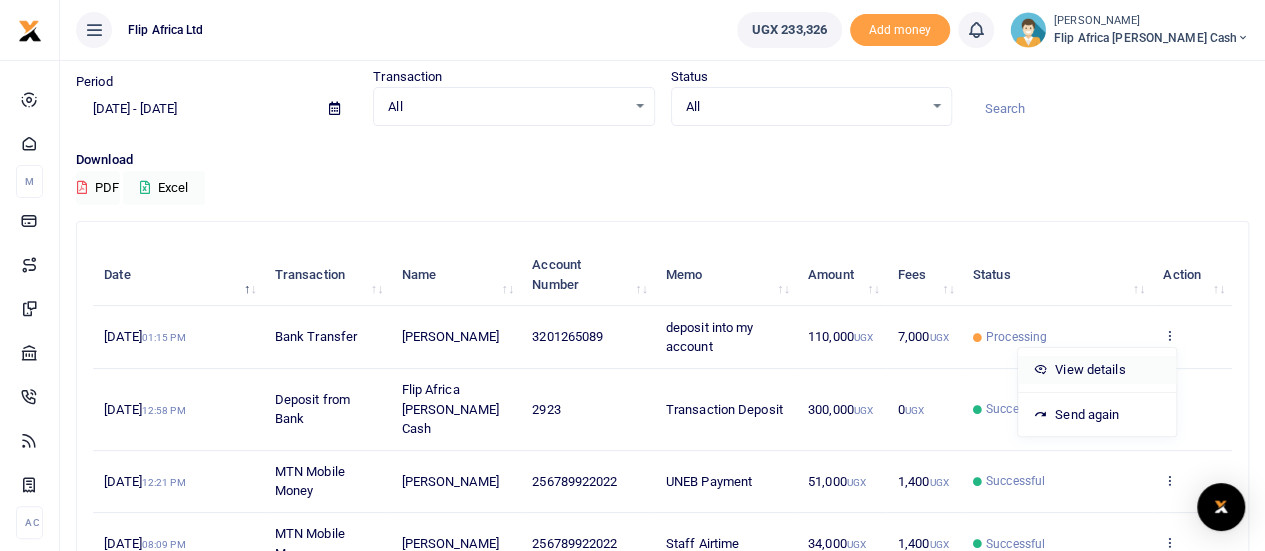 click on "View details" at bounding box center [1097, 370] 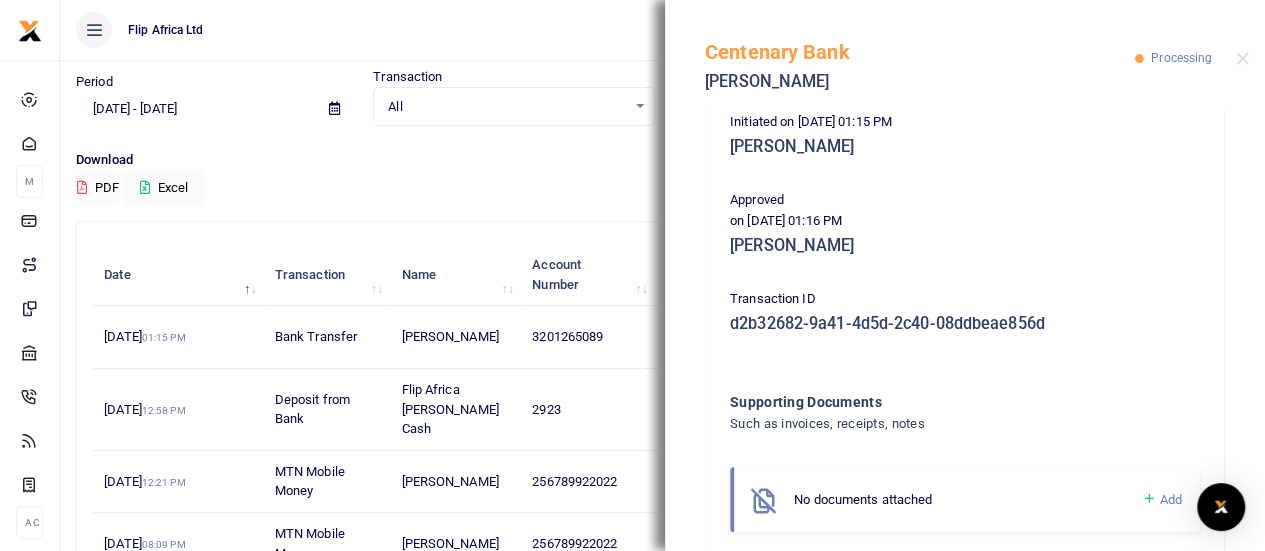 scroll, scrollTop: 464, scrollLeft: 0, axis: vertical 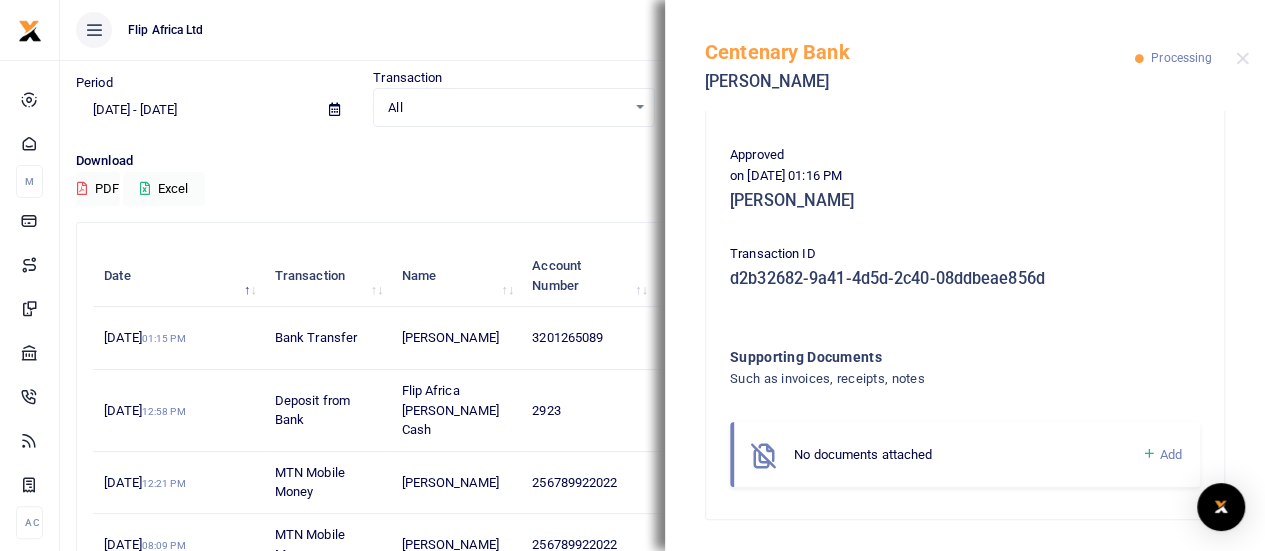 click on "d2b32682-9a41-4d5d-2c40-08ddbeae856d" at bounding box center [965, 279] 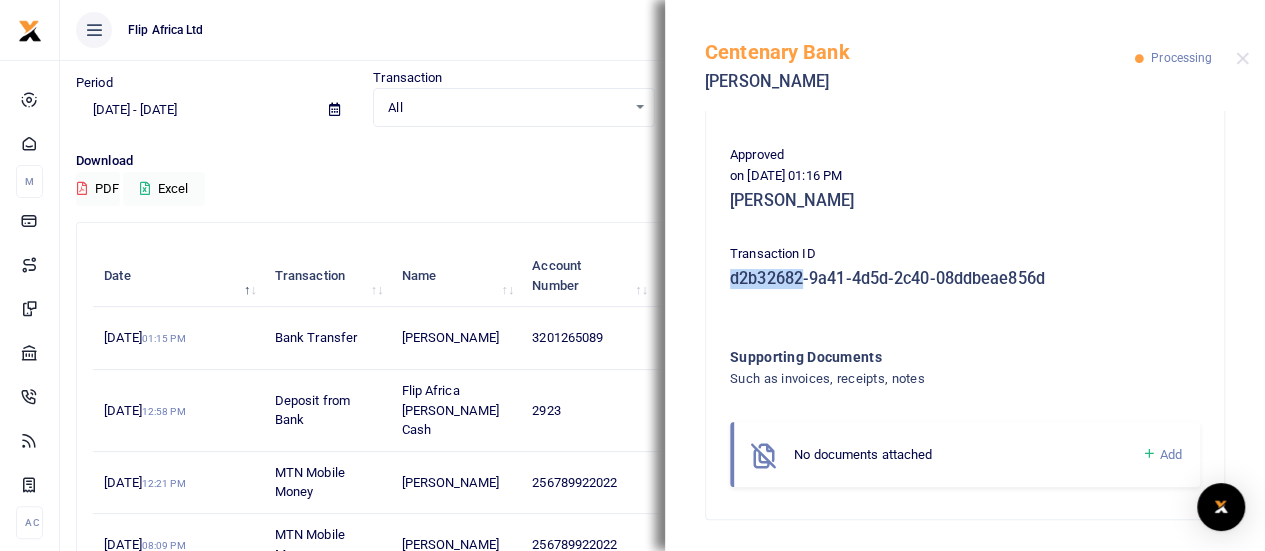 click on "d2b32682-9a41-4d5d-2c40-08ddbeae856d" at bounding box center (965, 279) 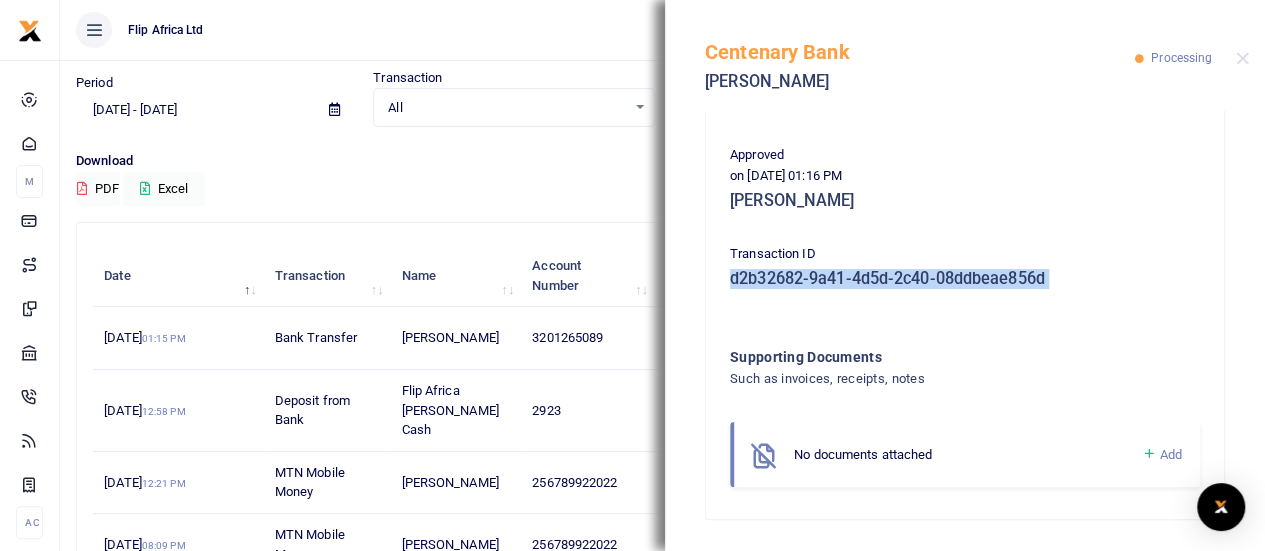 click on "d2b32682-9a41-4d5d-2c40-08ddbeae856d" at bounding box center [965, 279] 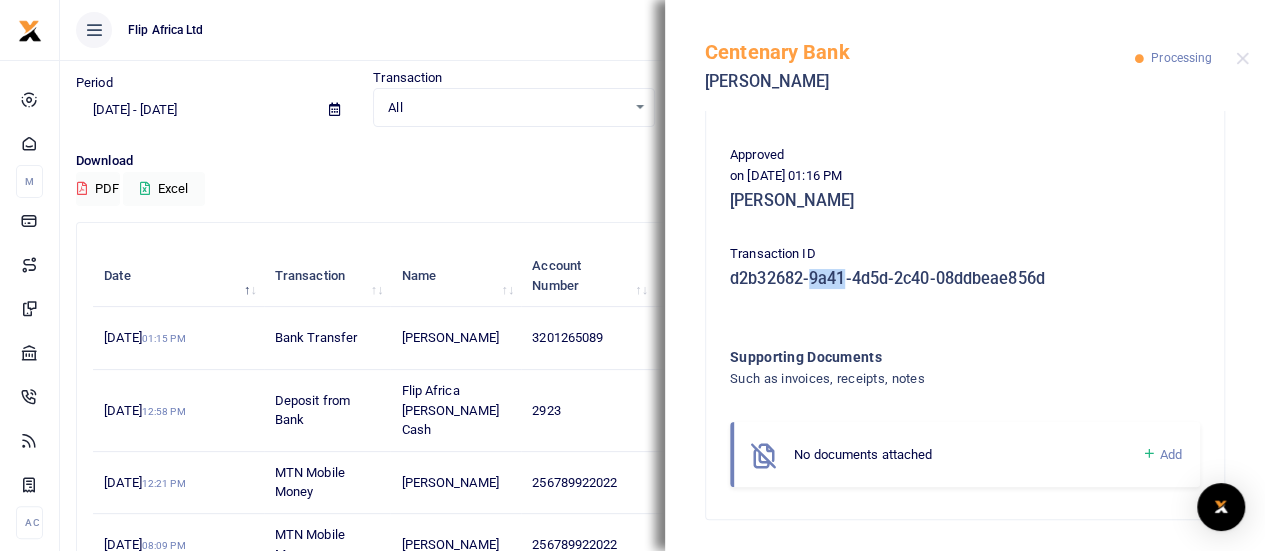 click on "d2b32682-9a41-4d5d-2c40-08ddbeae856d" at bounding box center [965, 279] 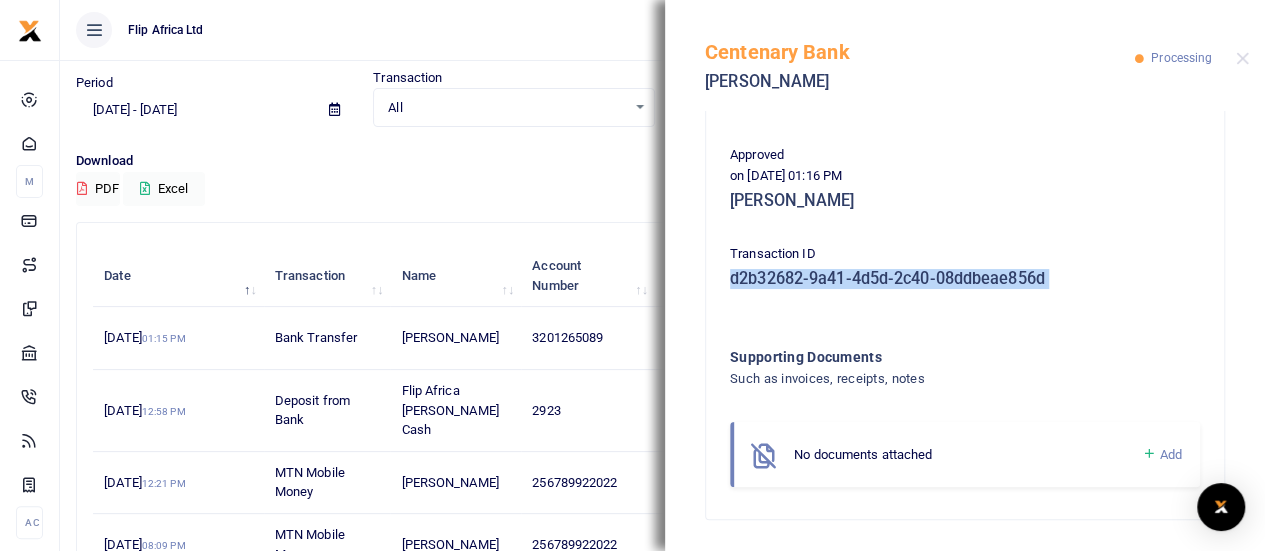 click on "d2b32682-9a41-4d5d-2c40-08ddbeae856d" at bounding box center [965, 279] 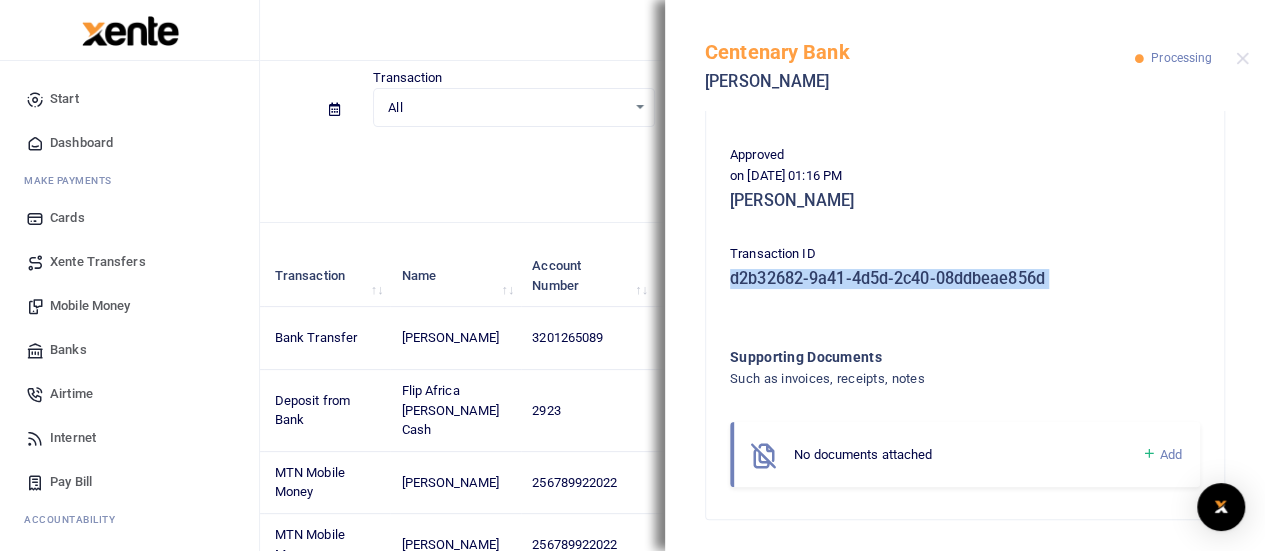 scroll, scrollTop: 206, scrollLeft: 0, axis: vertical 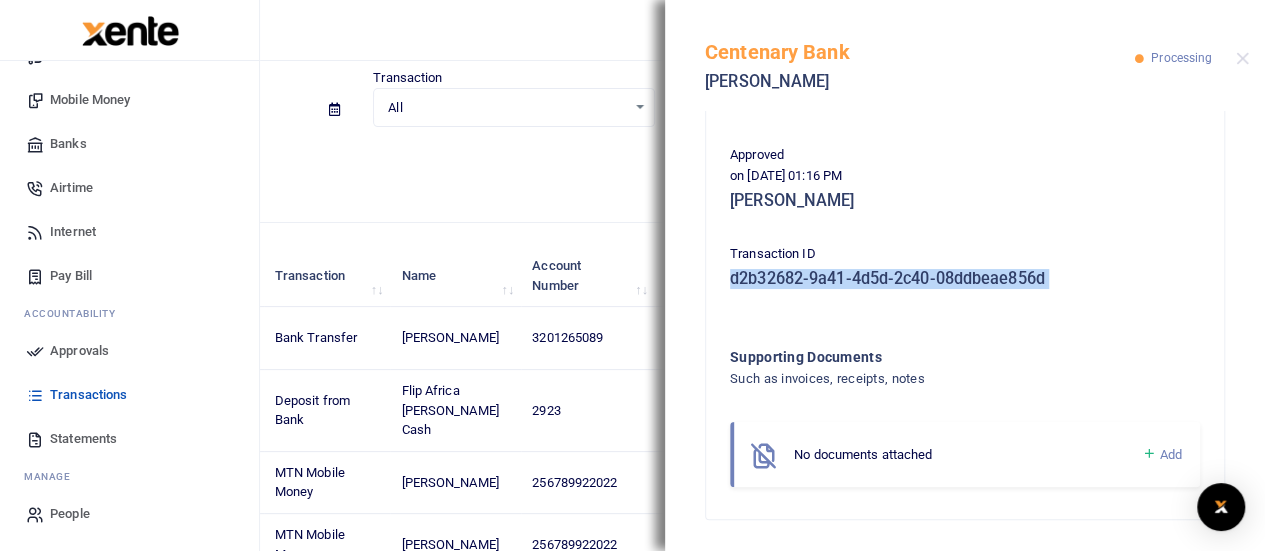 click on "Statements" at bounding box center (83, 439) 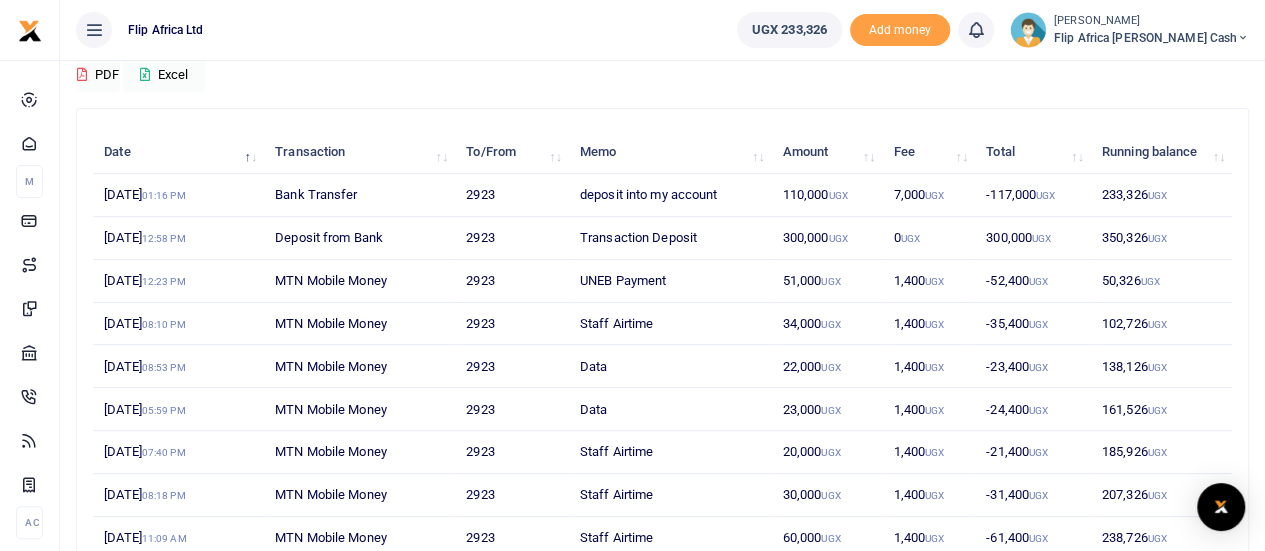 scroll, scrollTop: 0, scrollLeft: 0, axis: both 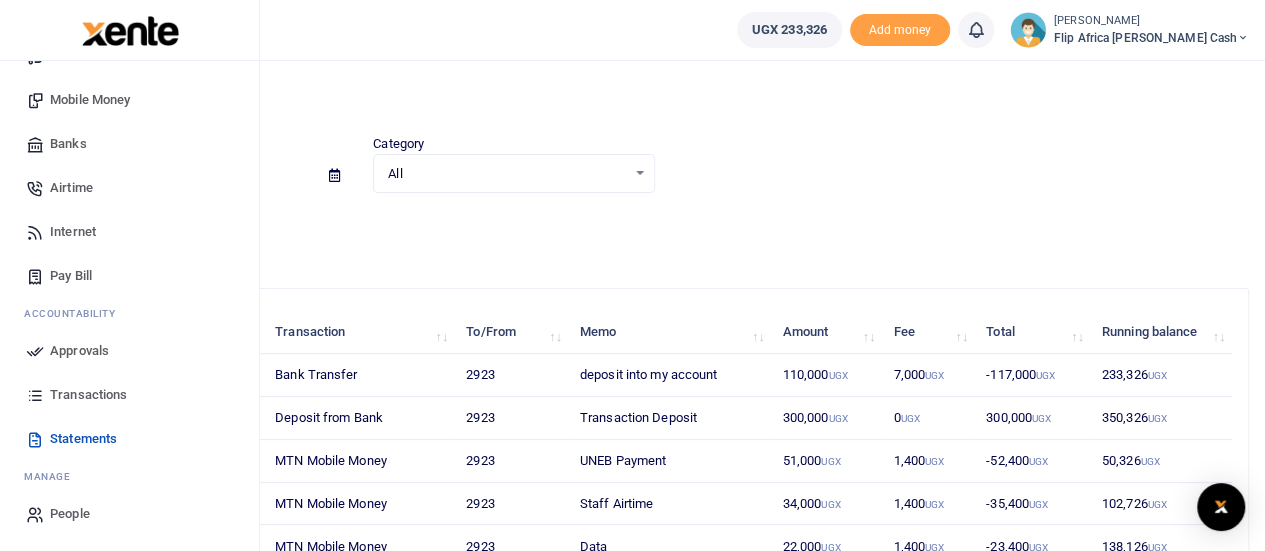 click on "Transactions" at bounding box center (88, 395) 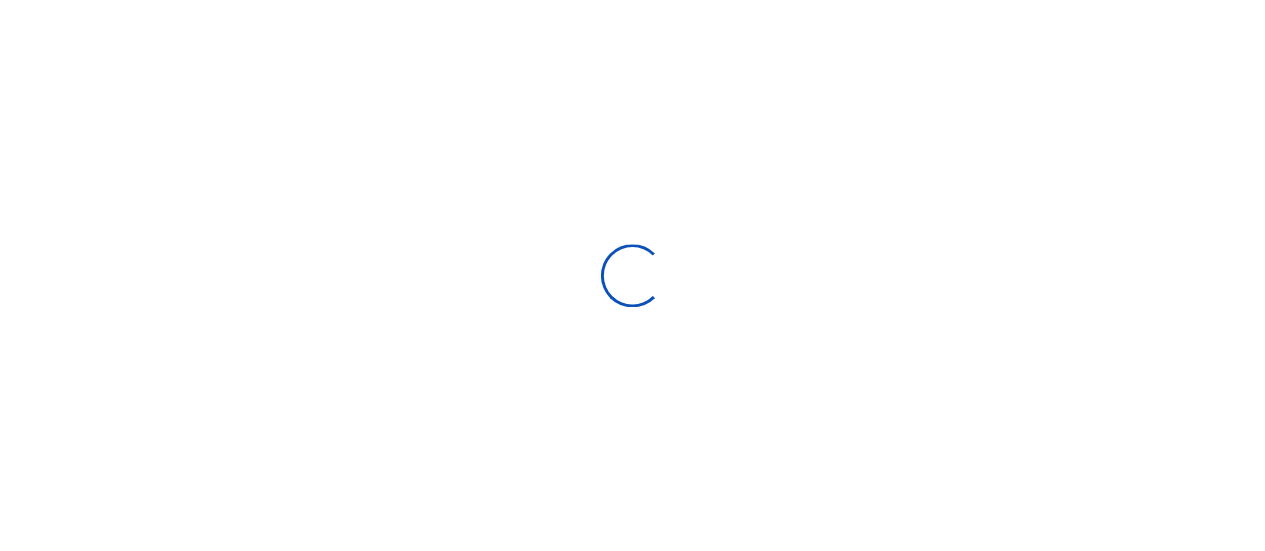 scroll, scrollTop: 0, scrollLeft: 0, axis: both 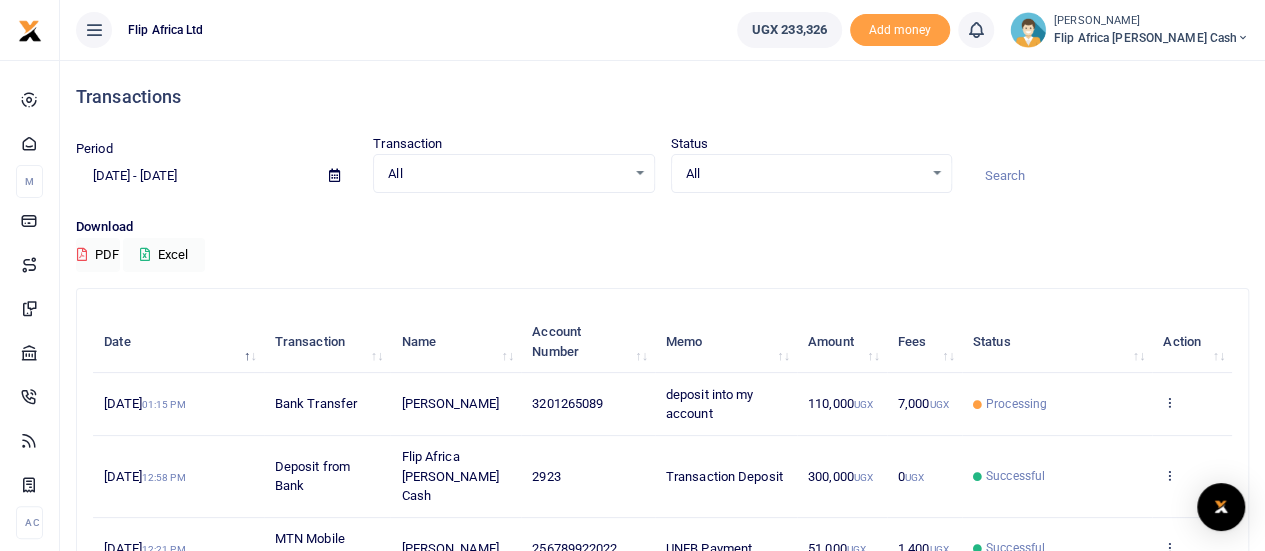 click on "Transactions" at bounding box center (662, 97) 